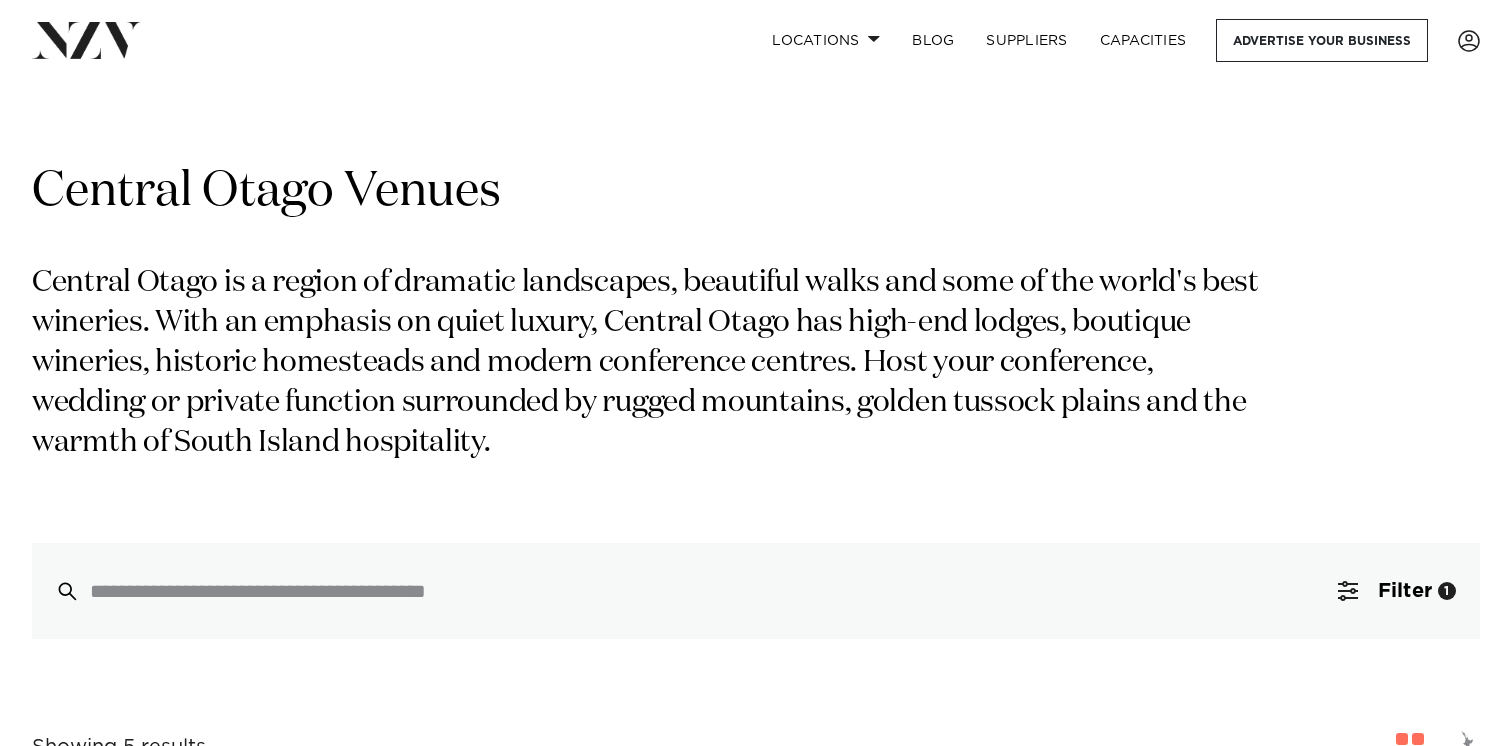 scroll, scrollTop: 0, scrollLeft: 0, axis: both 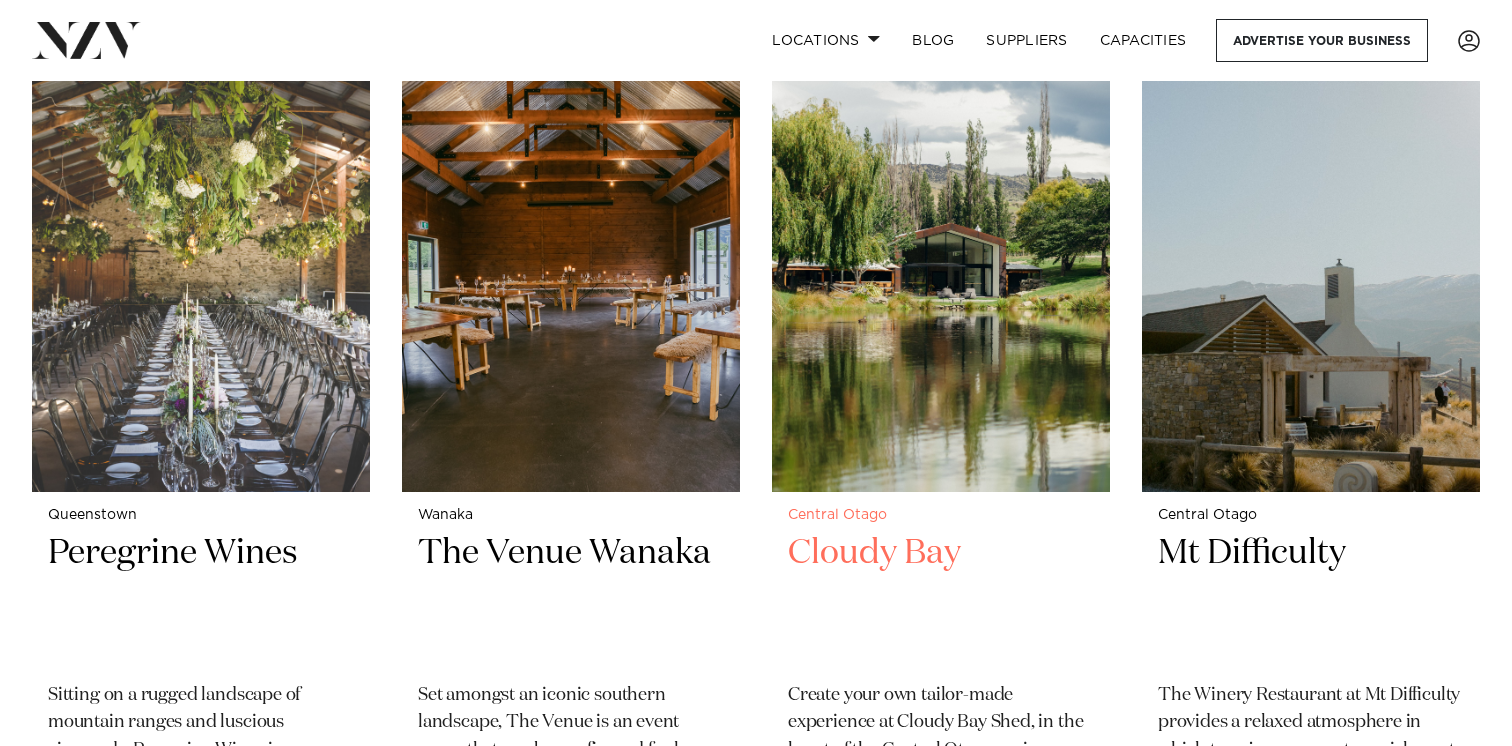 click on "Cloudy Bay" at bounding box center (941, 598) 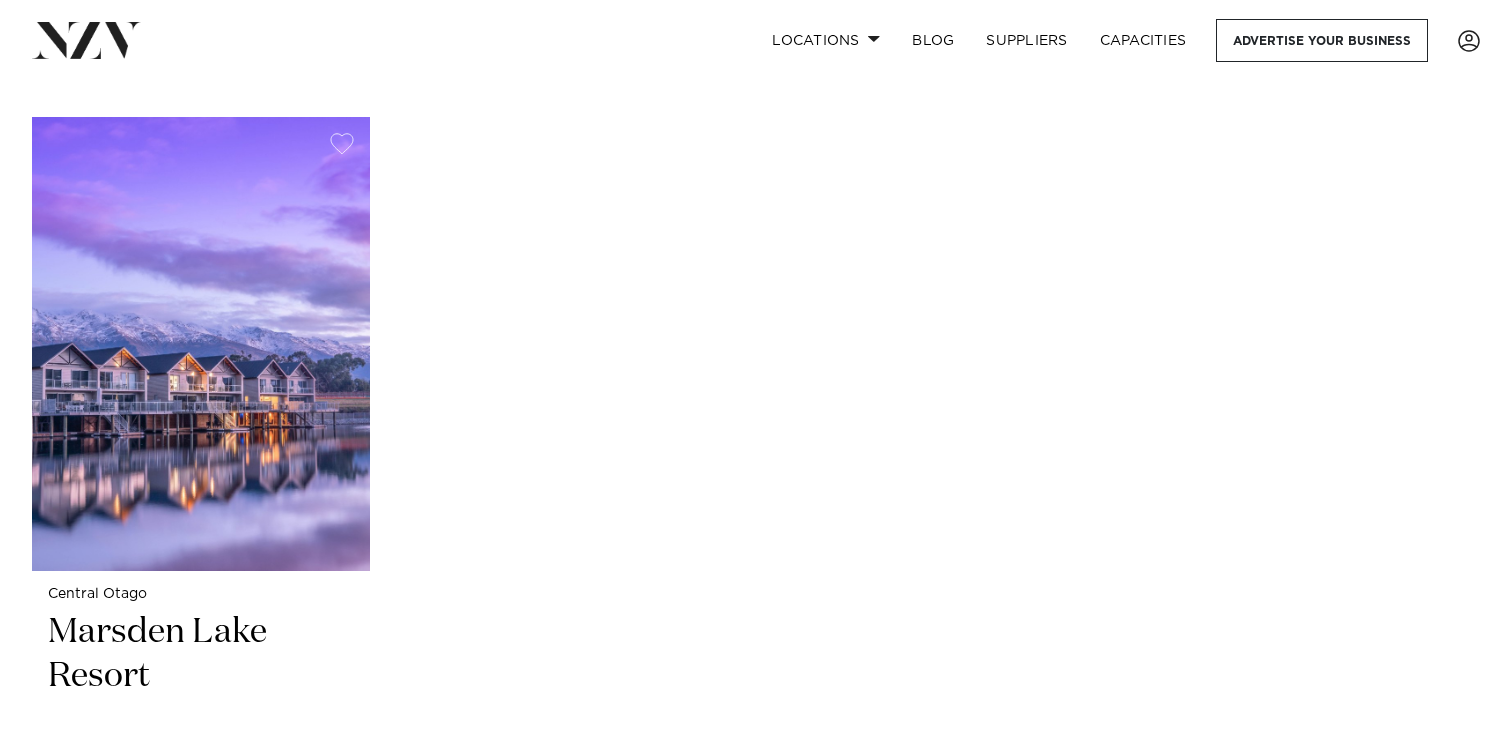 scroll, scrollTop: 1624, scrollLeft: 0, axis: vertical 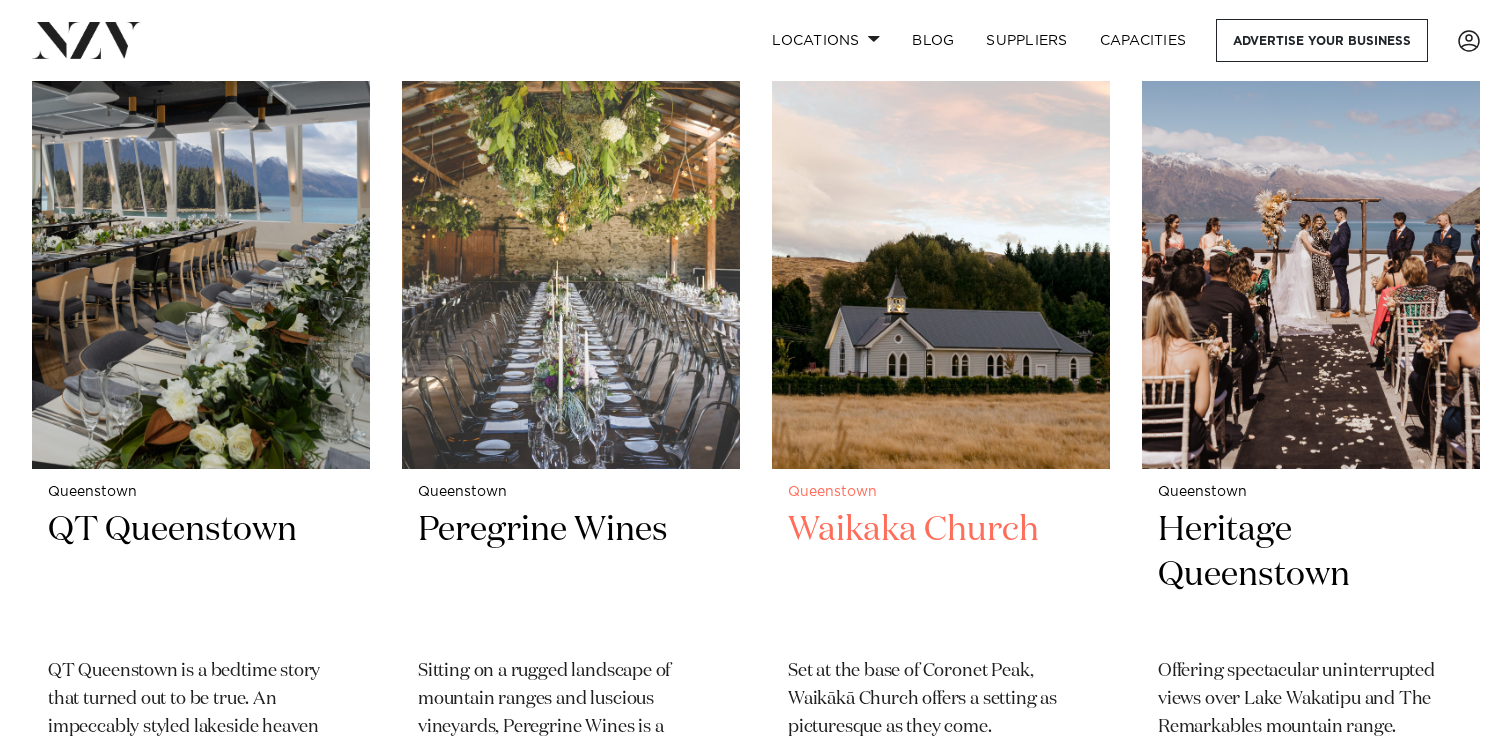click on "Waikaka Church" at bounding box center (941, 575) 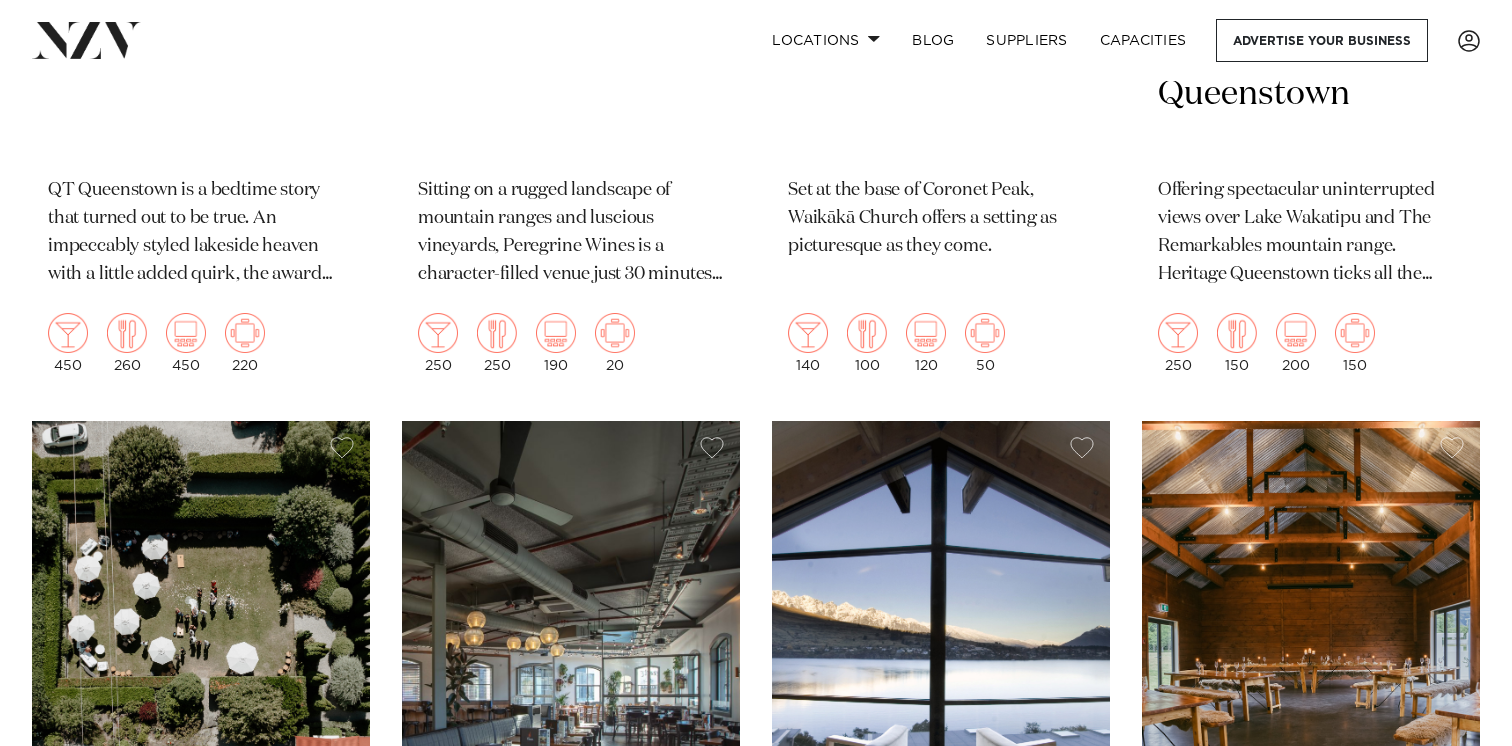 scroll, scrollTop: 0, scrollLeft: 0, axis: both 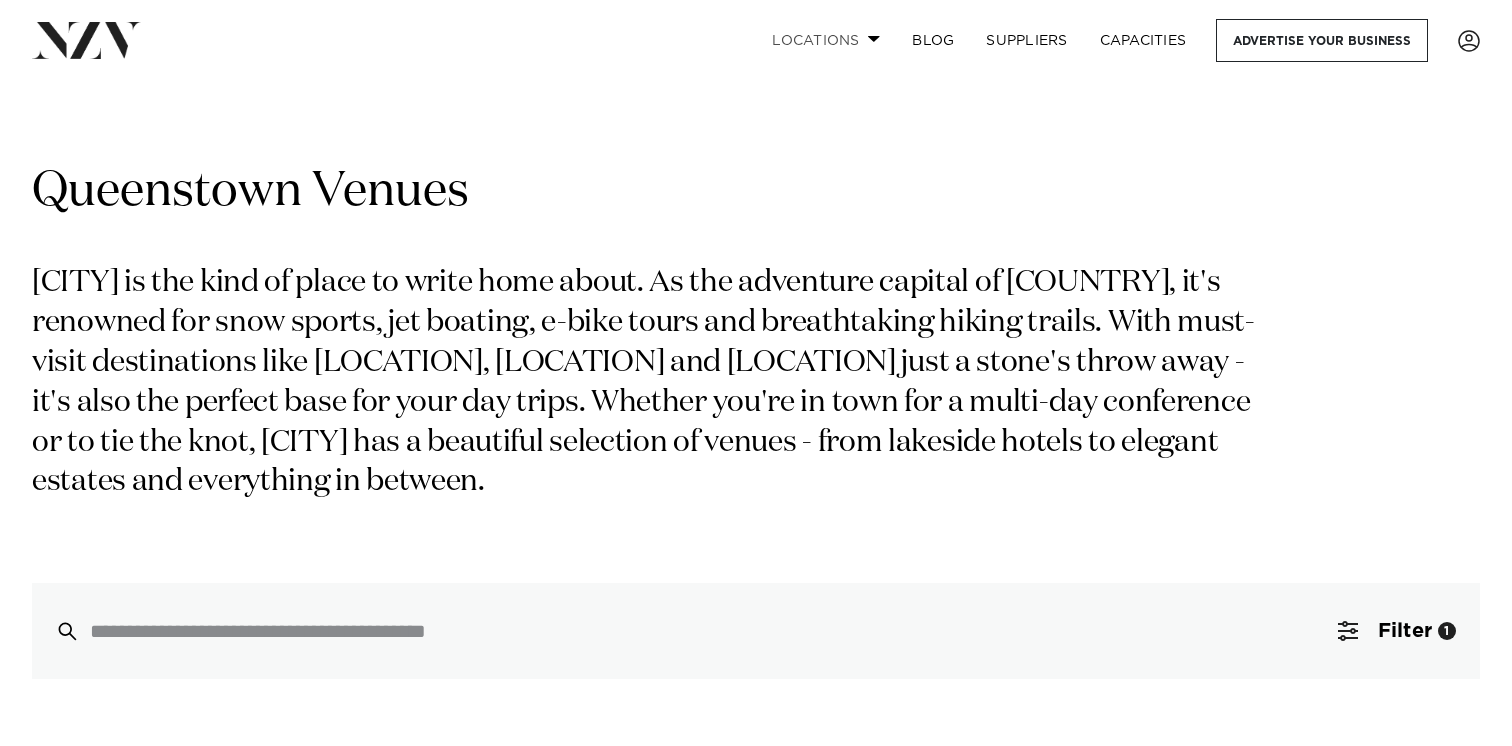 click on "Locations" at bounding box center [826, 40] 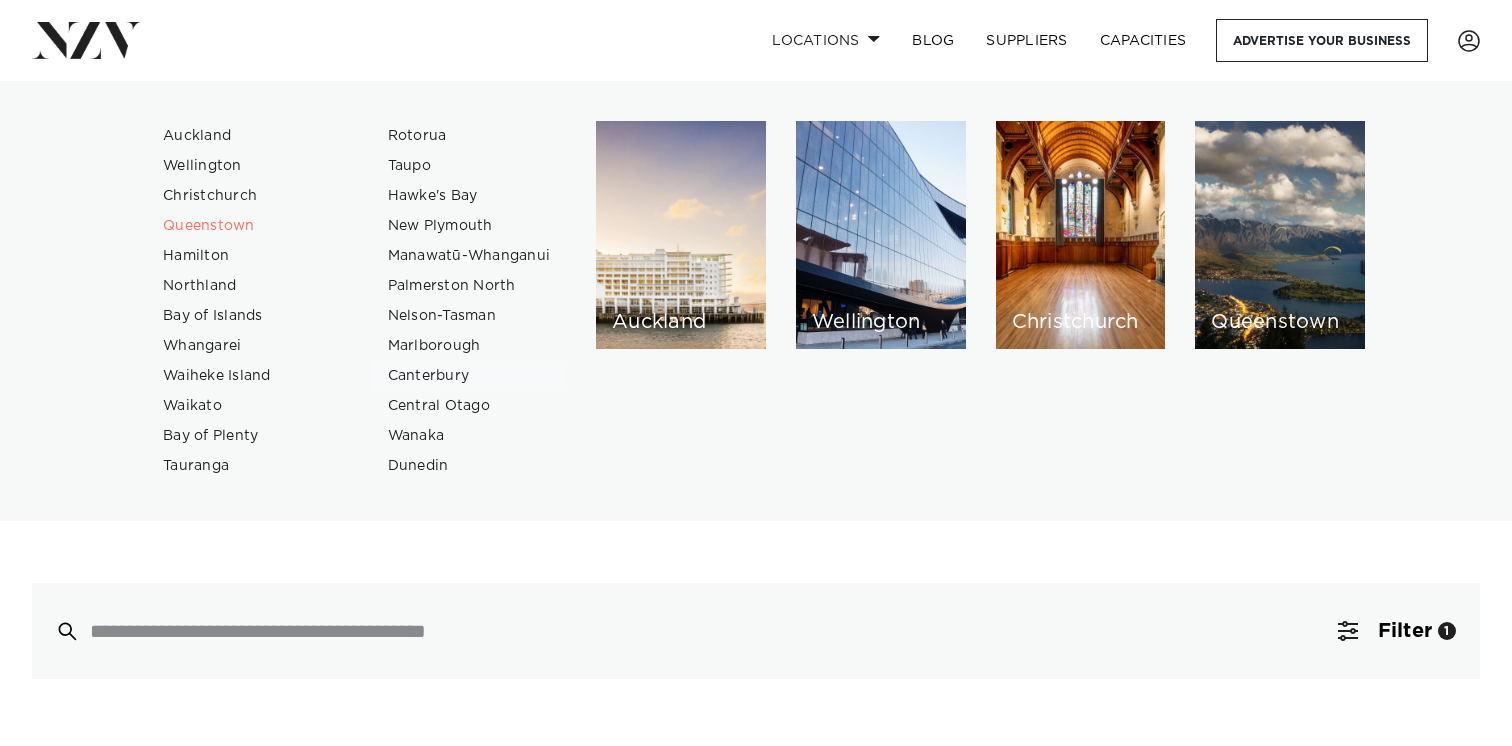 click on "Canterbury" at bounding box center [469, 376] 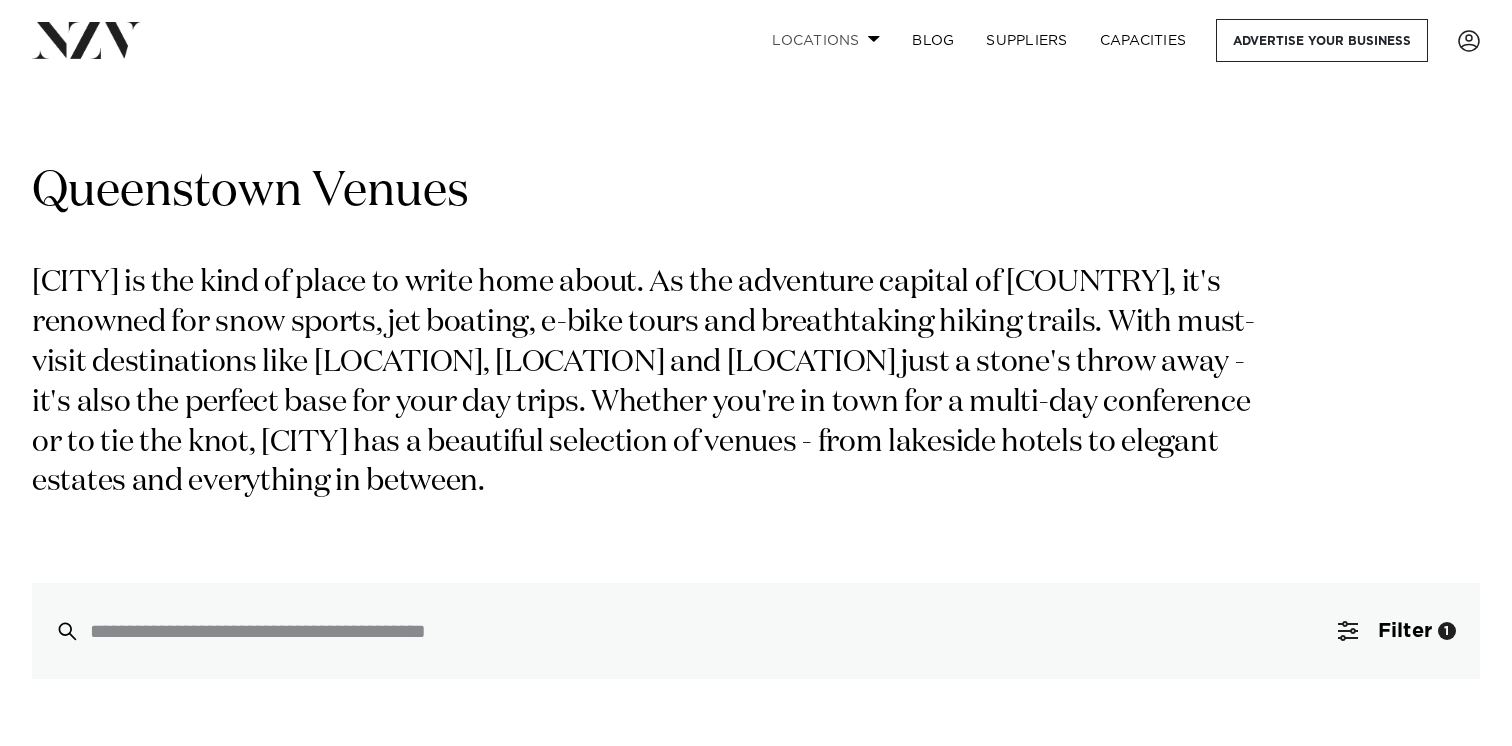 click on "Locations" at bounding box center (826, 40) 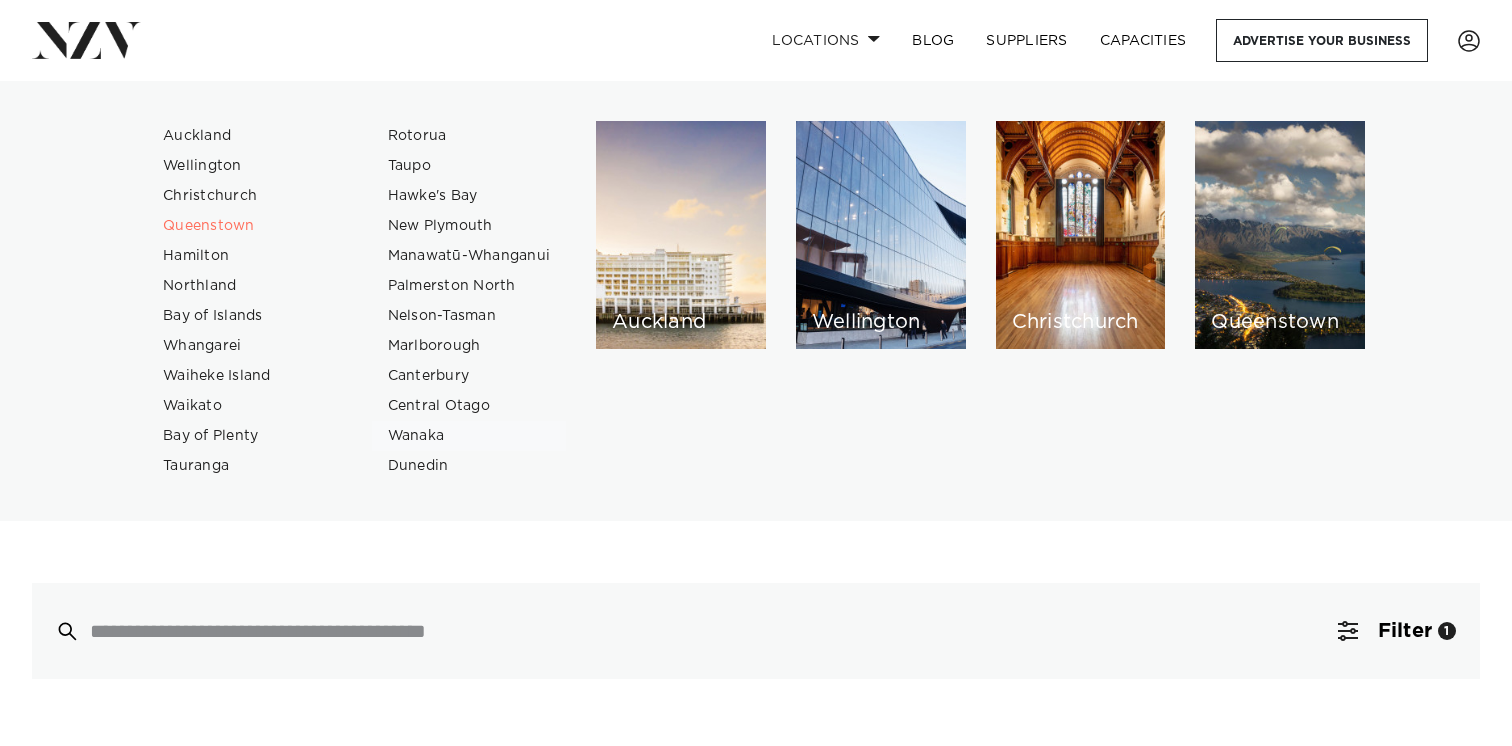 click on "Wanaka" at bounding box center [469, 436] 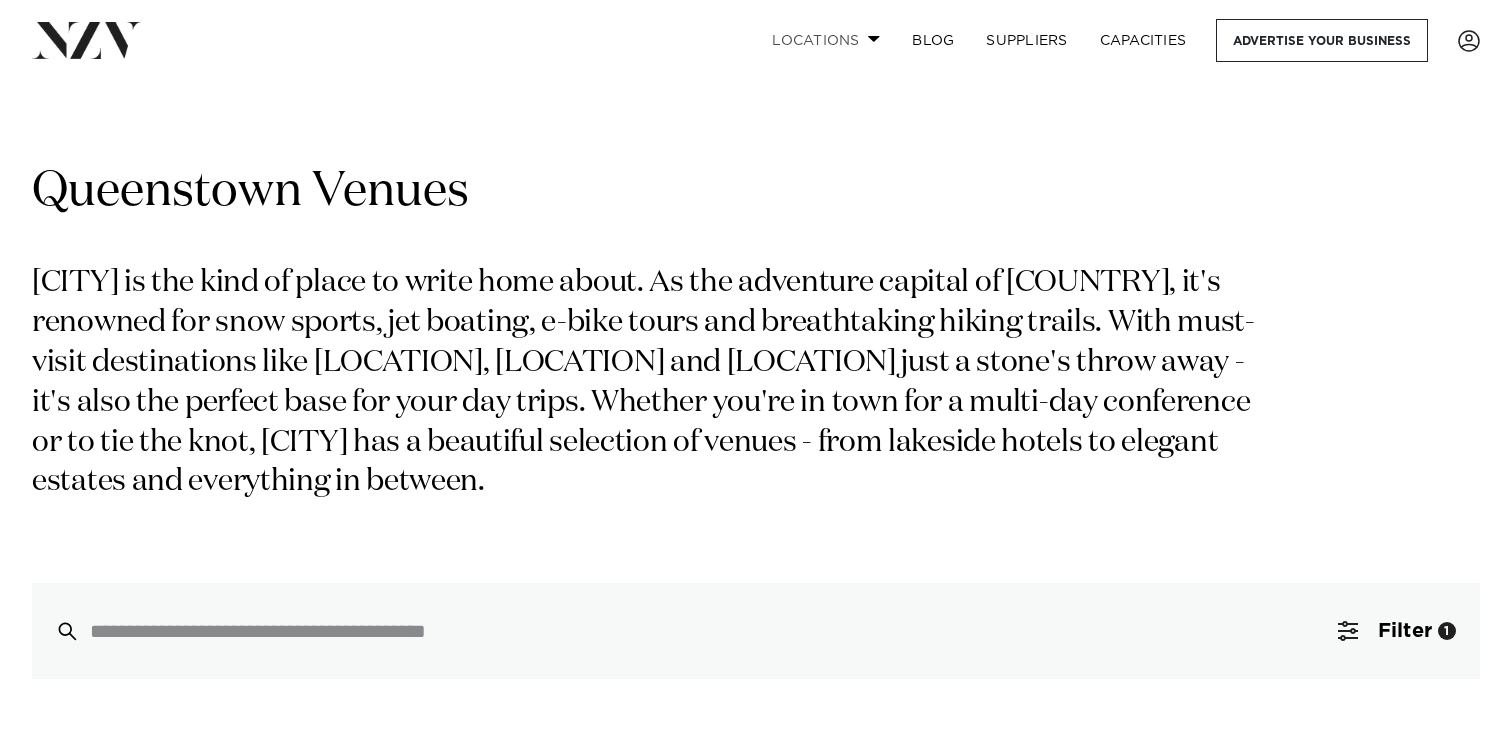 click on "Locations" at bounding box center (826, 40) 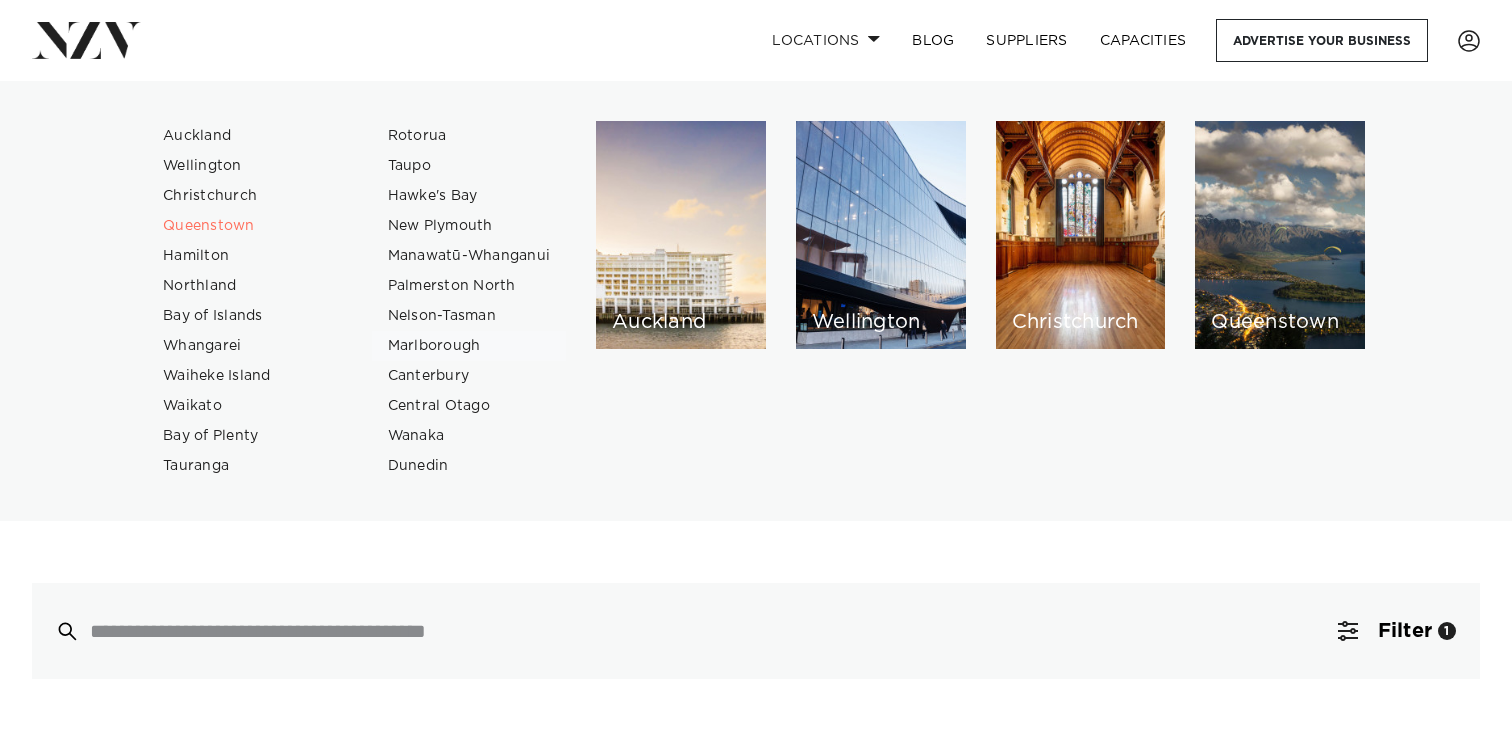 click on "Marlborough" at bounding box center (469, 346) 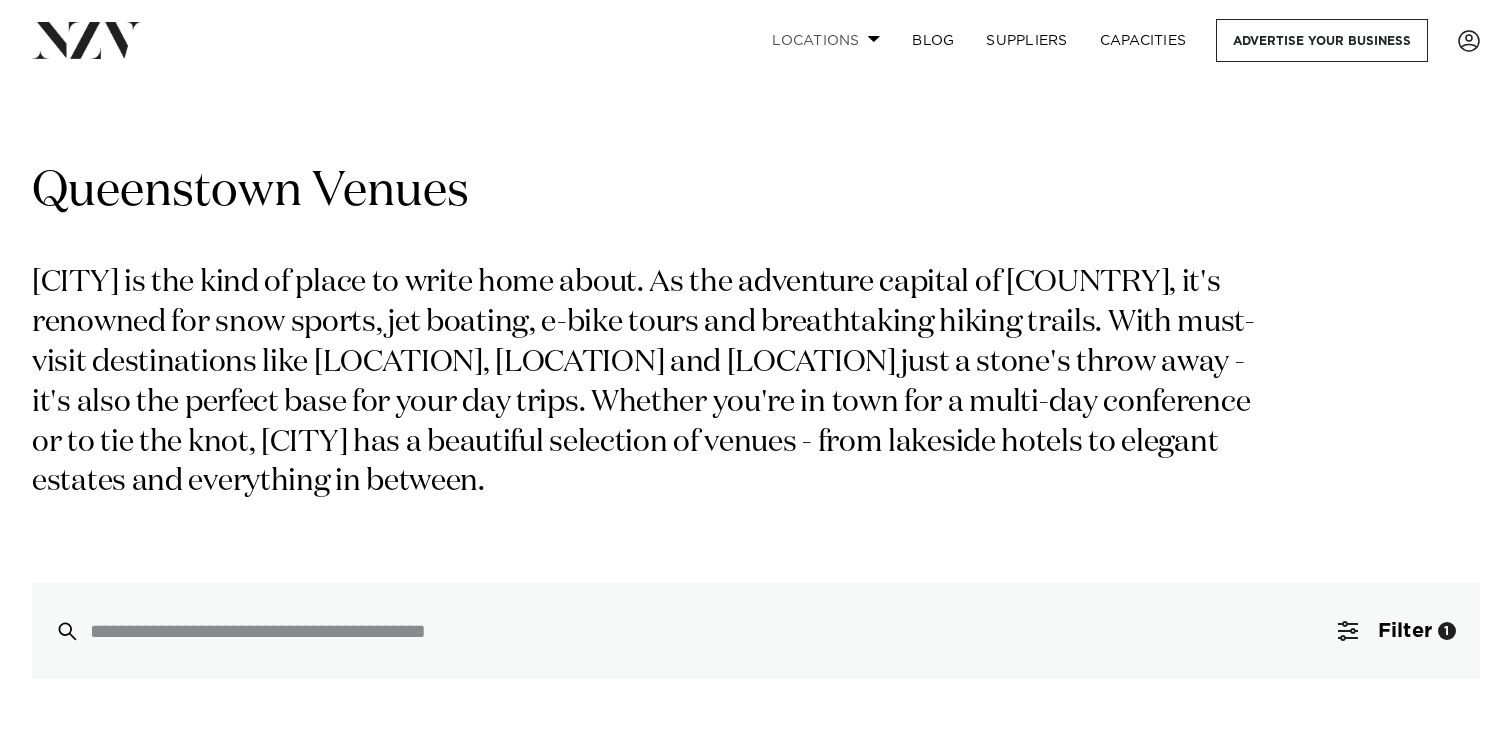 click on "Locations" at bounding box center [826, 40] 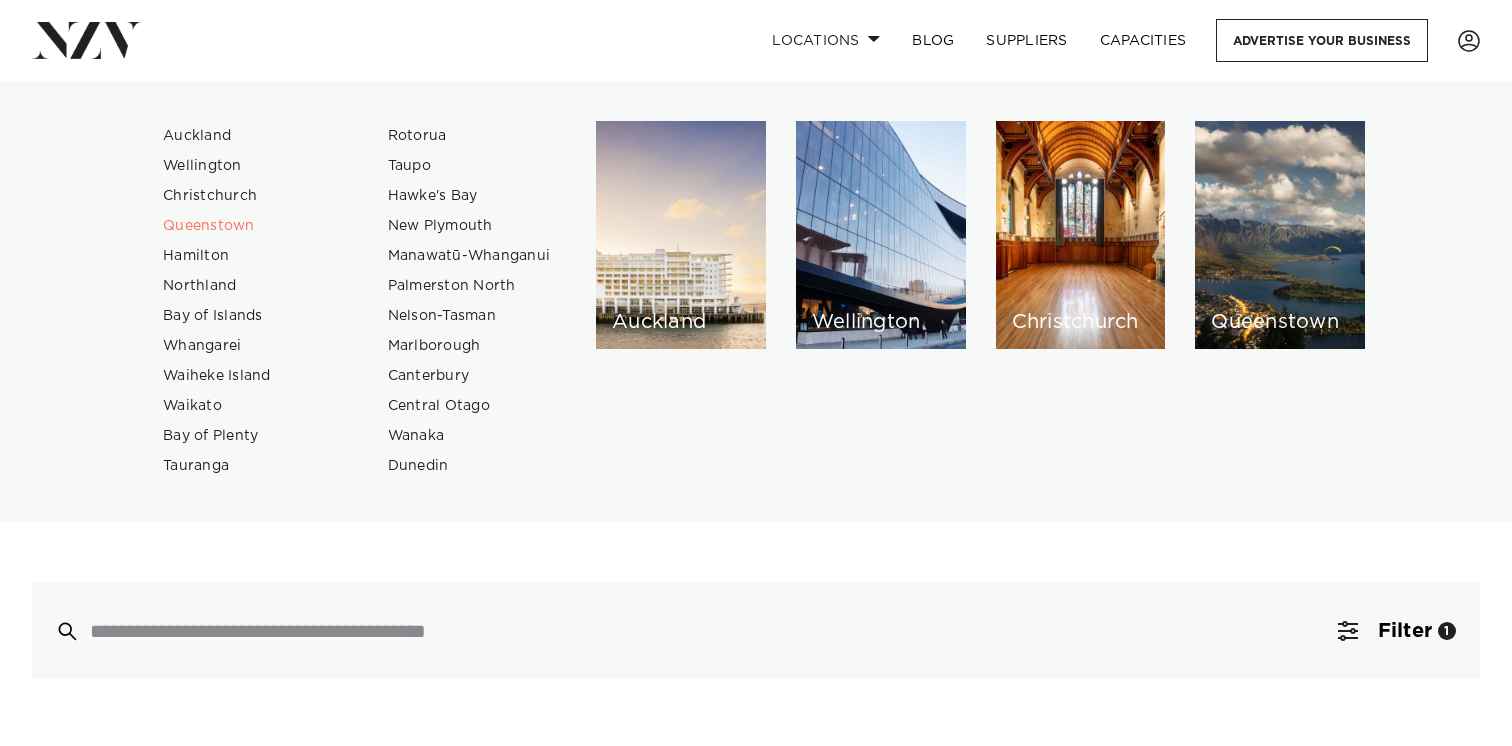 click on "Hawke's Bay" at bounding box center [469, 196] 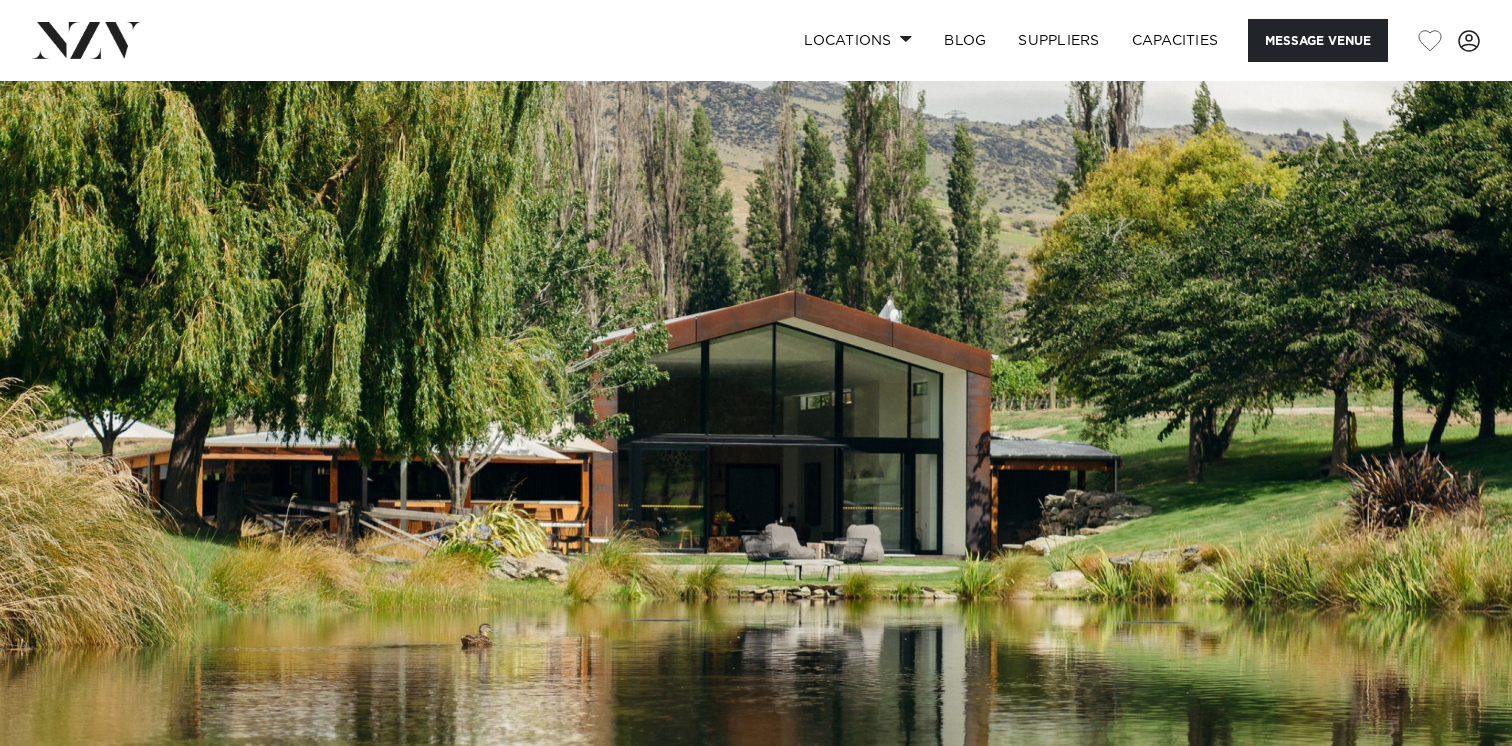 scroll, scrollTop: 0, scrollLeft: 0, axis: both 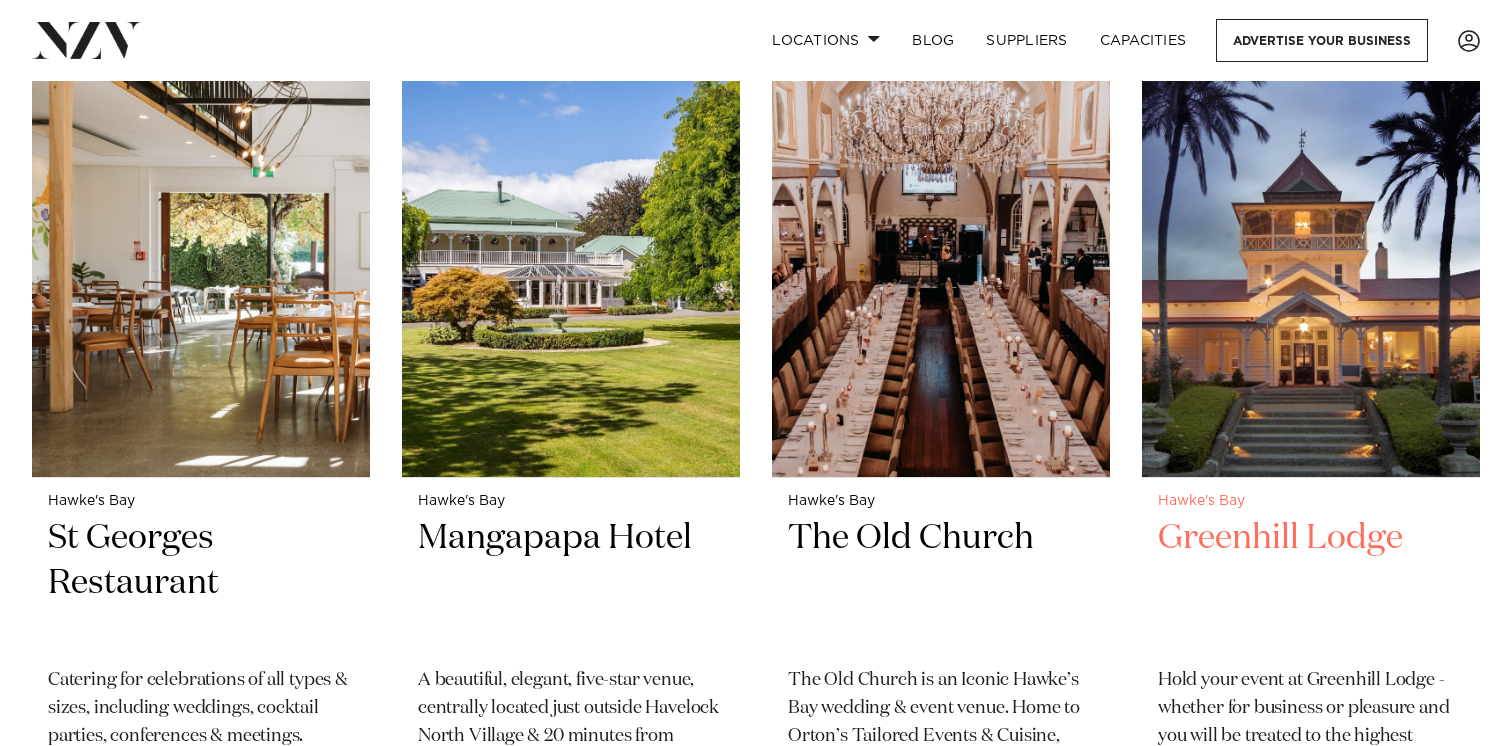 click at bounding box center [1311, 250] 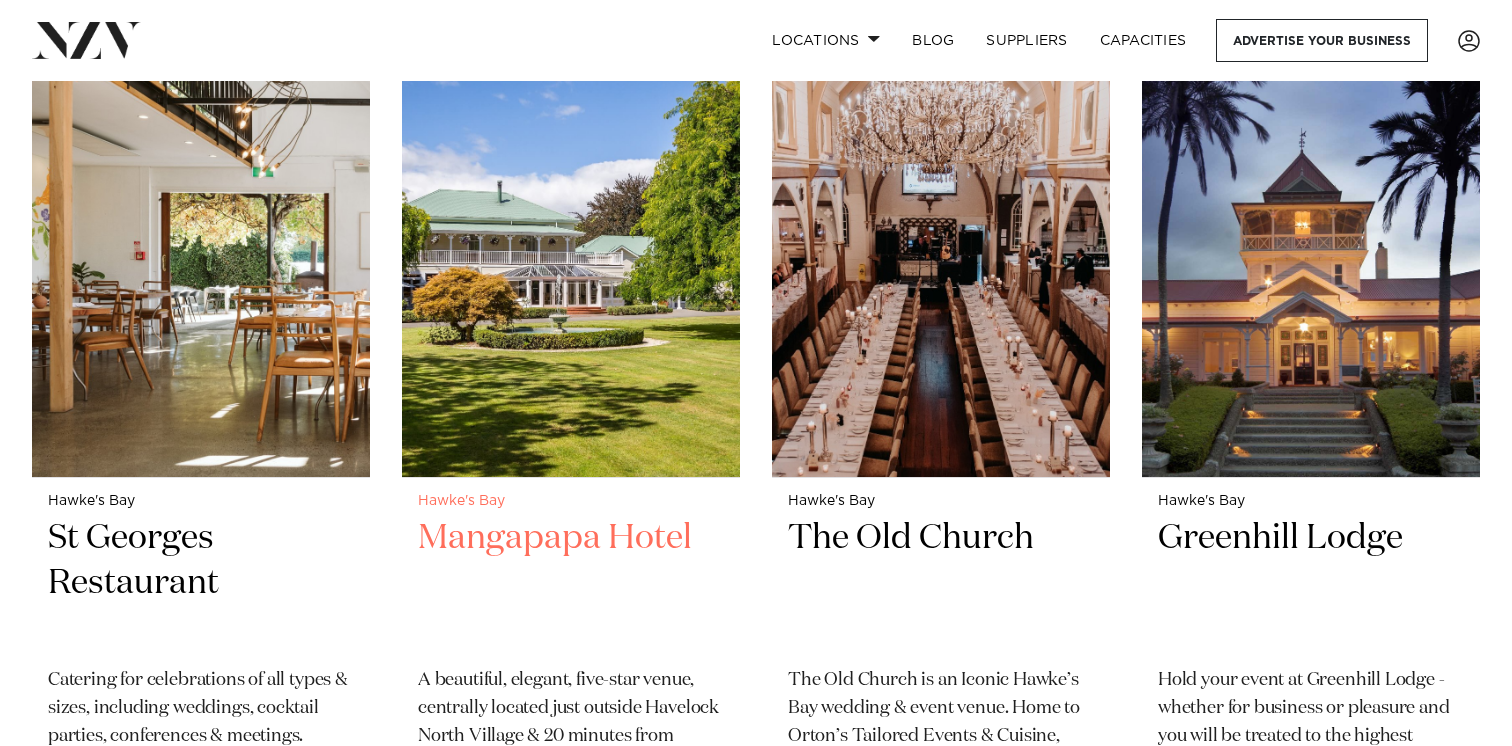 click at bounding box center (571, 250) 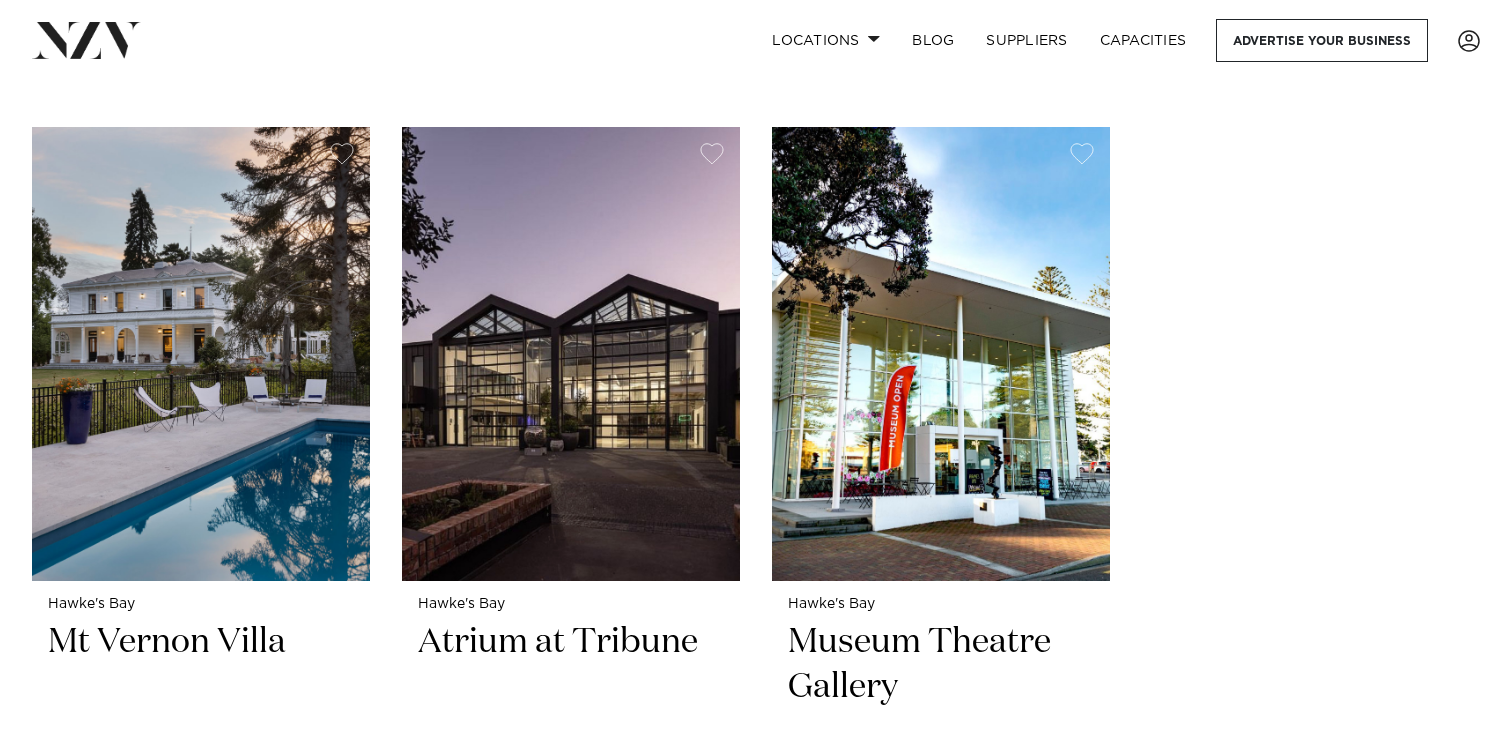scroll, scrollTop: 3354, scrollLeft: 0, axis: vertical 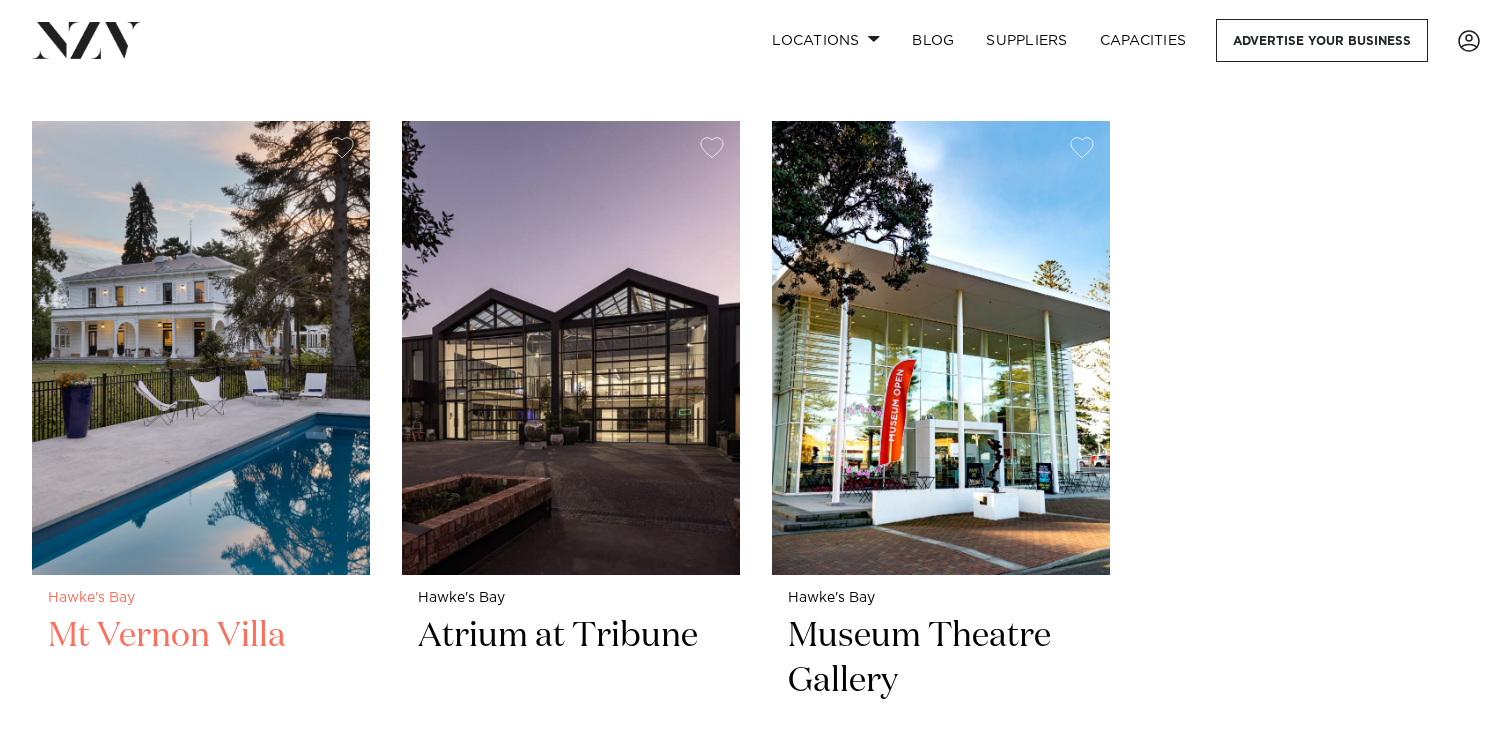 click at bounding box center (201, 347) 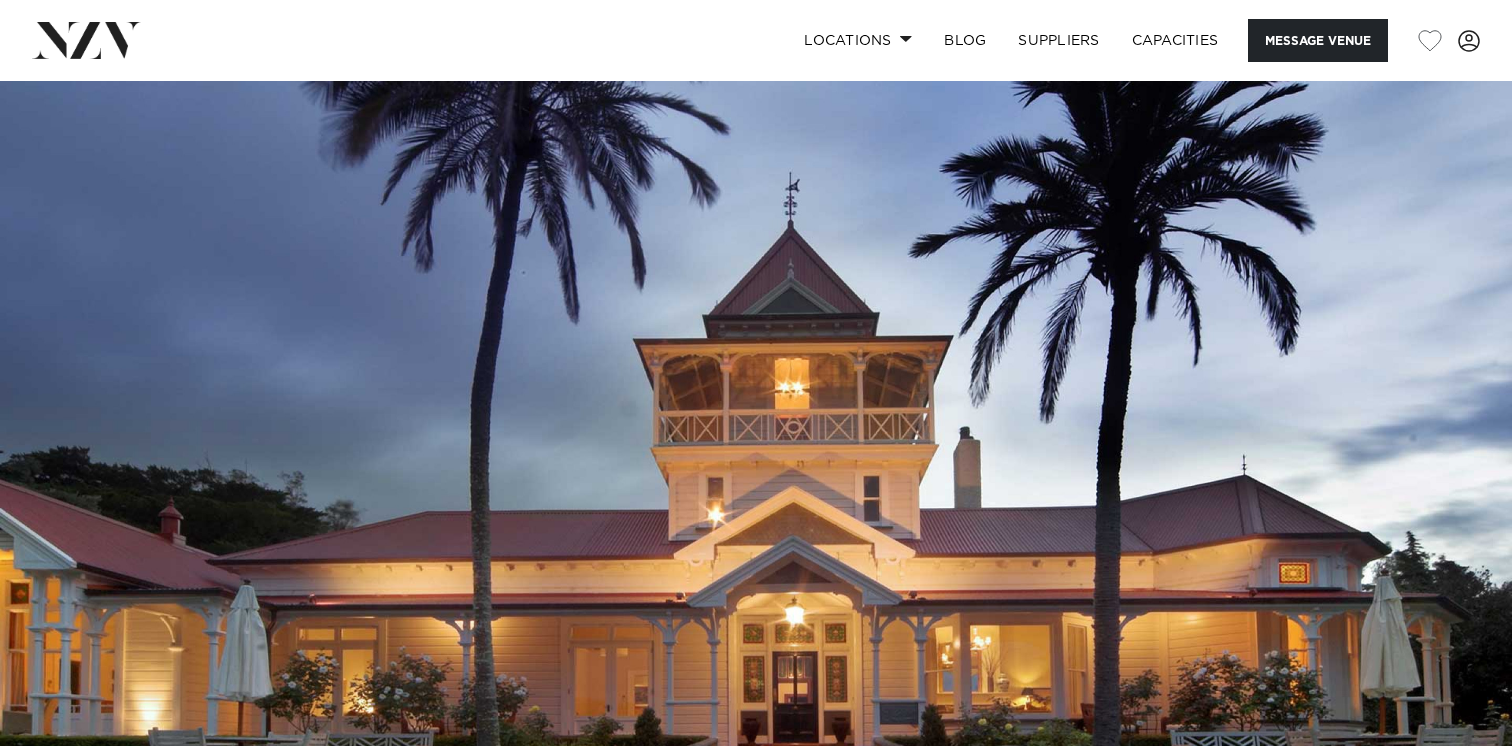 scroll, scrollTop: 0, scrollLeft: 0, axis: both 